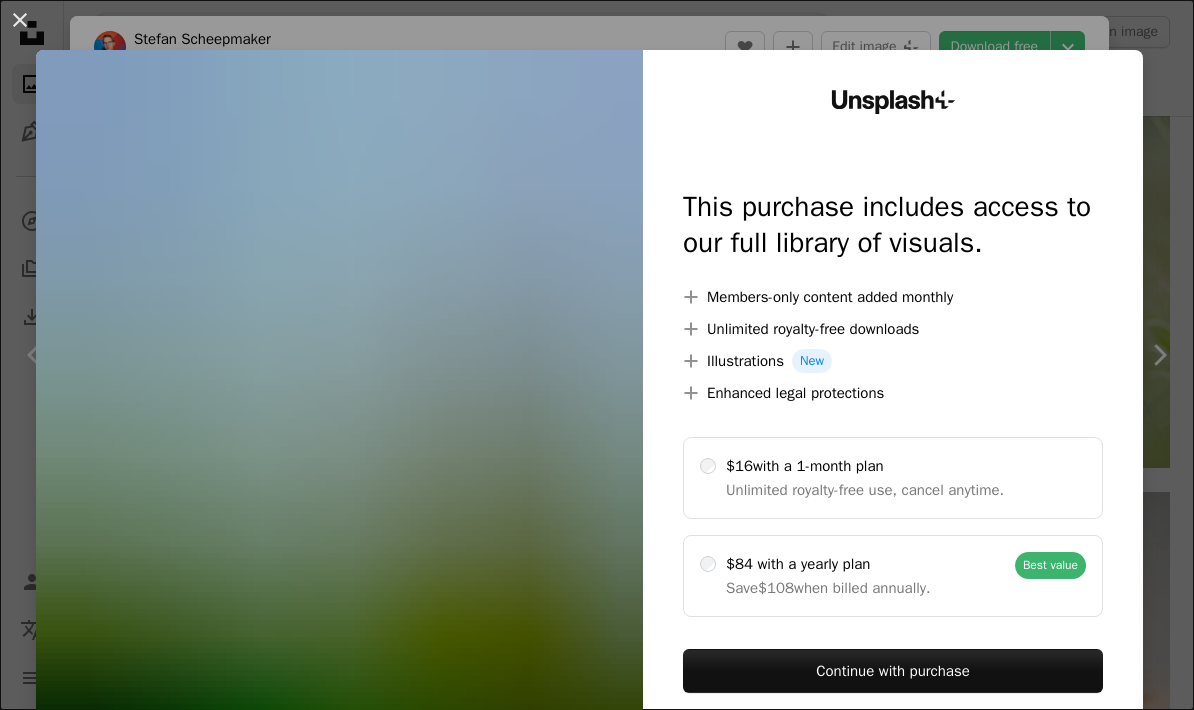 scroll, scrollTop: 25827, scrollLeft: 0, axis: vertical 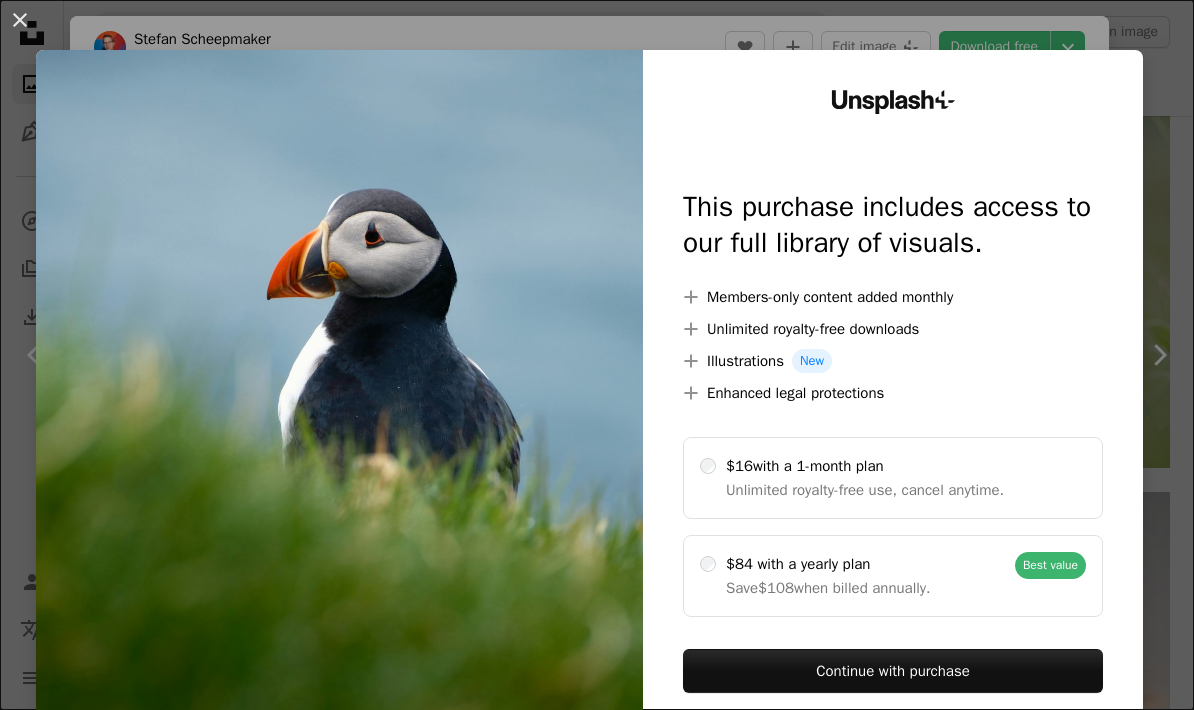 click on "An X shape" at bounding box center [20, 20] 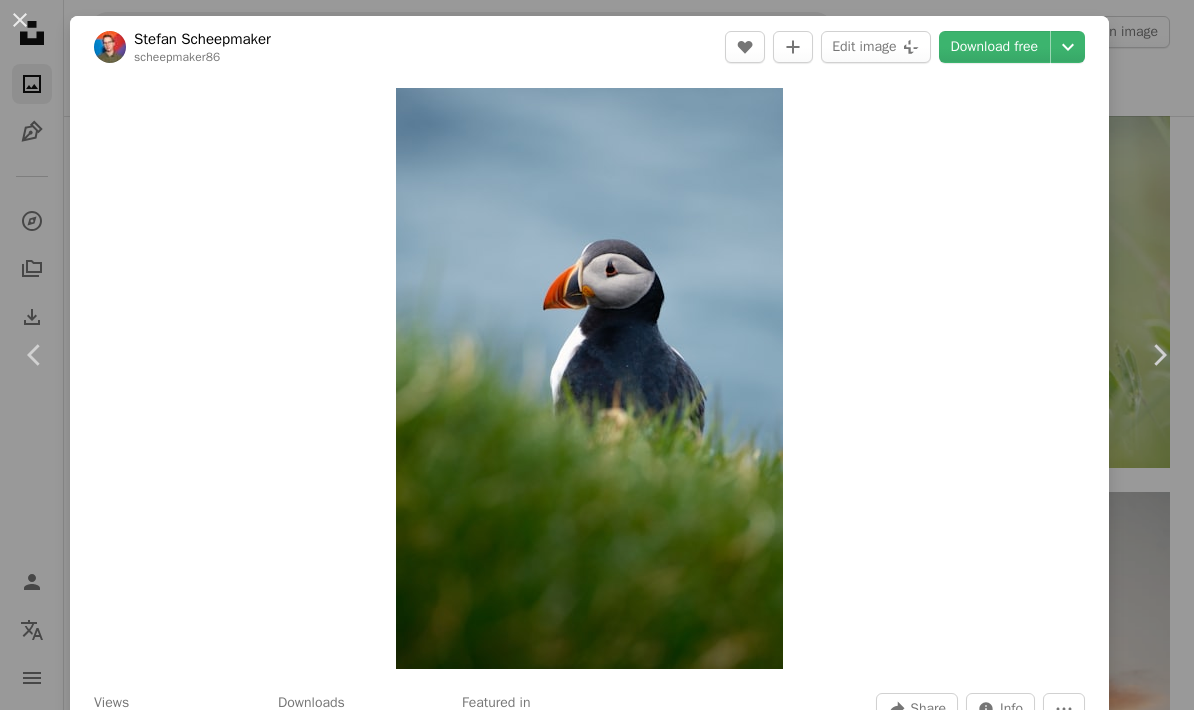 click on "An X shape Chevron left Chevron right [FIRST] [LAST] [FIRST] A heart A plus sign Edit image   Plus sign for Unsplash+ Download free Chevron down Zoom in Views 581,871 Downloads 4,672 Featured in Photos ,  Nature A forward-right arrow Share Info icon Info More Actions A map marker Faroe Islands Calendar outlined Published on  June 7, 2025 Camera FUJIFILM, X-S20 Safety Free to use under the  Unsplash License faroe islands Browse premium related images on iStock  |  Save 20% with code UNSPLASH20 View more on iStock  ↗ Related images A heart A plus sign [FIRST] [LAST] Arrow pointing down A heart A plus sign [FIRST] [LAST] Arrow pointing down A heart A plus sign [FIRST] [LAST] Arrow pointing down Plus sign for Unsplash+ A heart A plus sign [FIRST] [LAST] For  Unsplash+ A lock   Download A heart A plus sign [FIRST] Arrow pointing down A heart A plus sign [FIRST] [LAST] Arrow pointing down A heart A plus sign [FIRST] Arrow pointing down Plus sign for Unsplash+ A heart A plus sign For  Unsplash+" at bounding box center [597, 355] 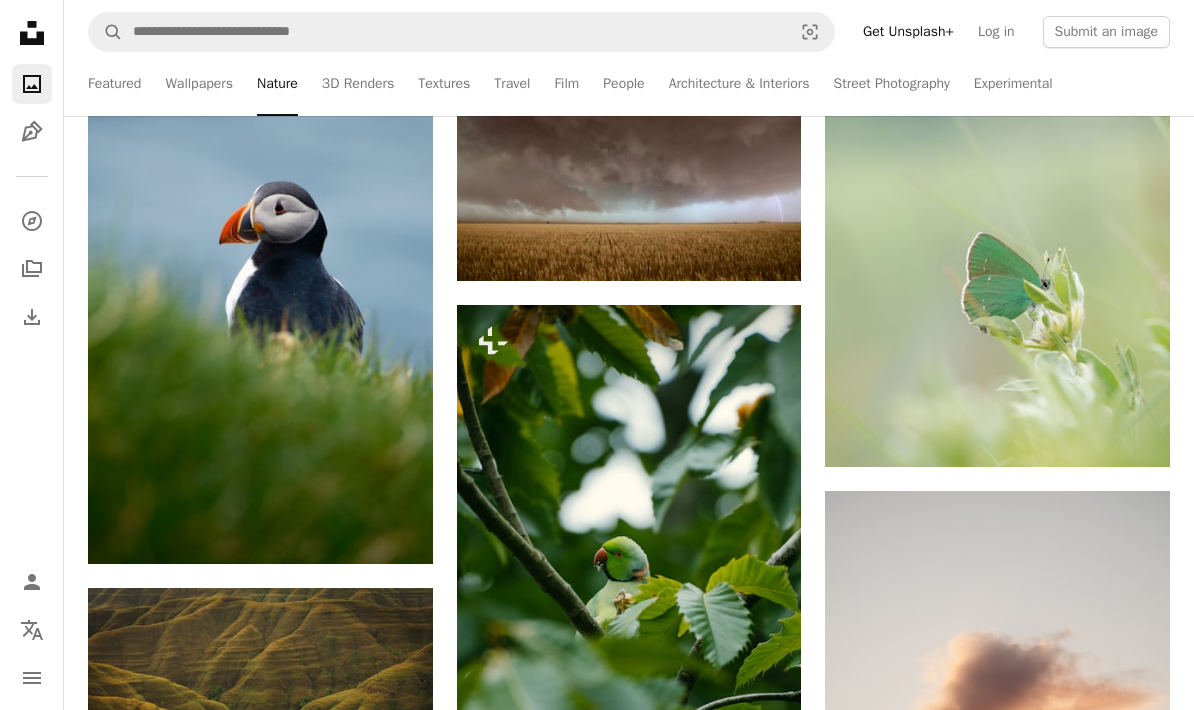 scroll, scrollTop: 25798, scrollLeft: 0, axis: vertical 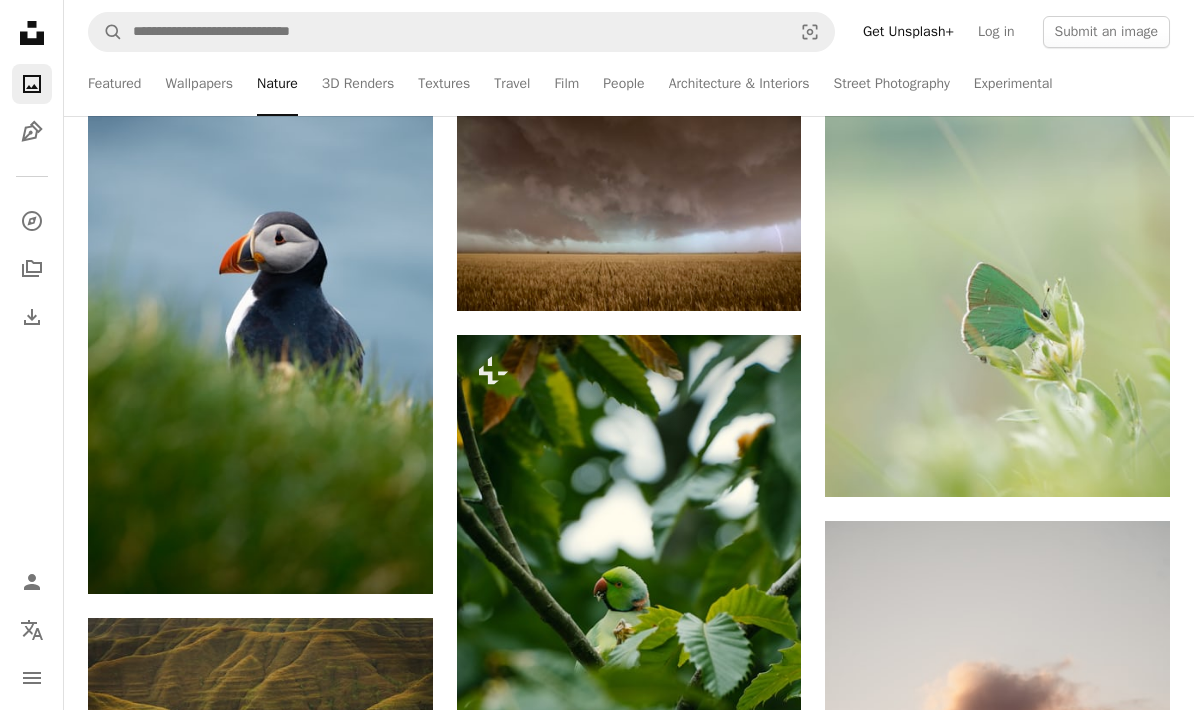 click on "Arrow pointing down" 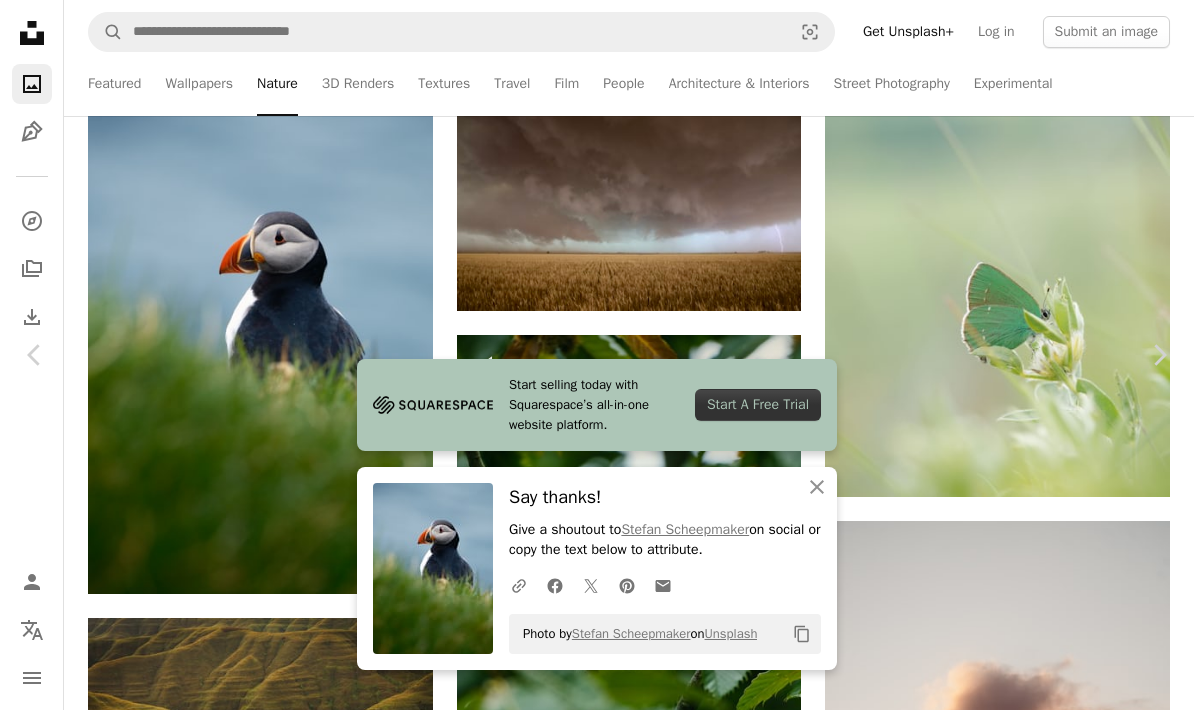 click on "An X shape" 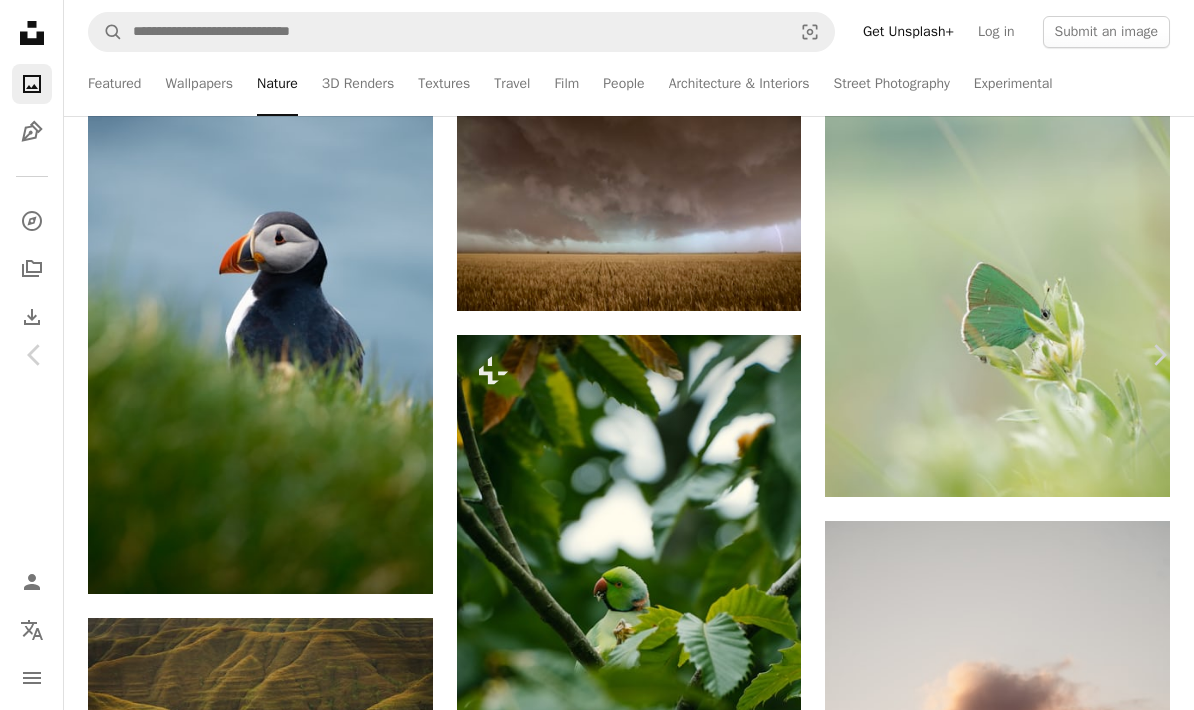 scroll, scrollTop: 44, scrollLeft: 0, axis: vertical 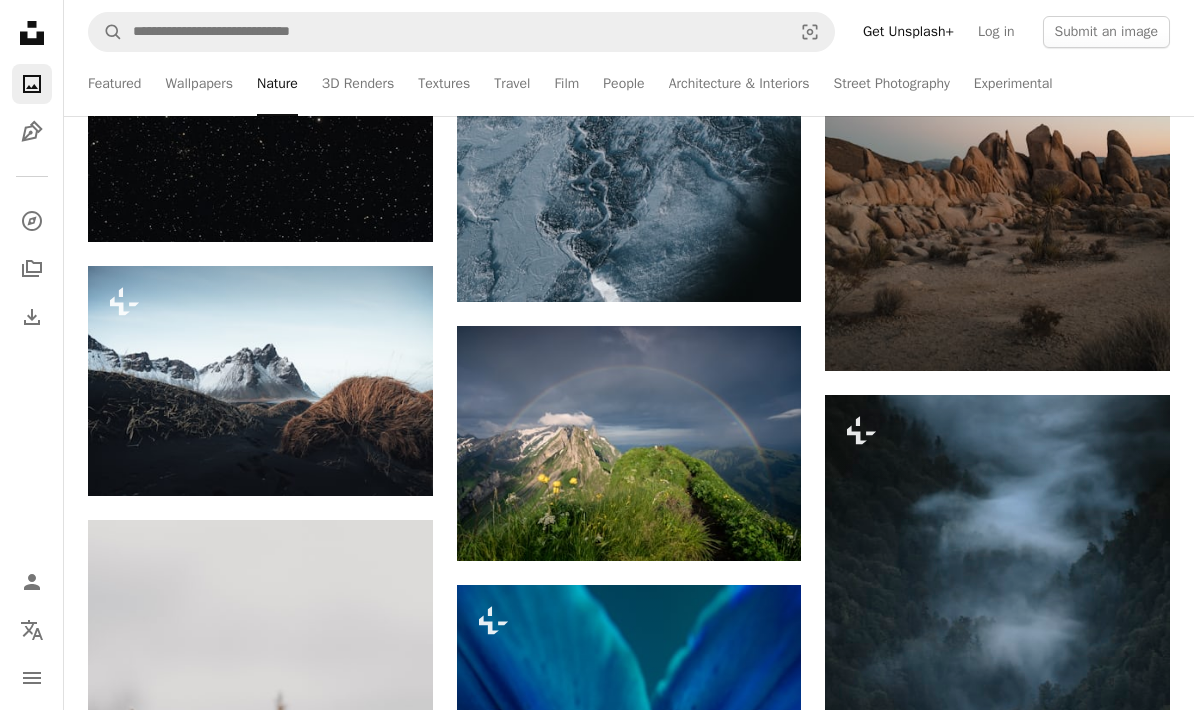 click at bounding box center (260, 381) 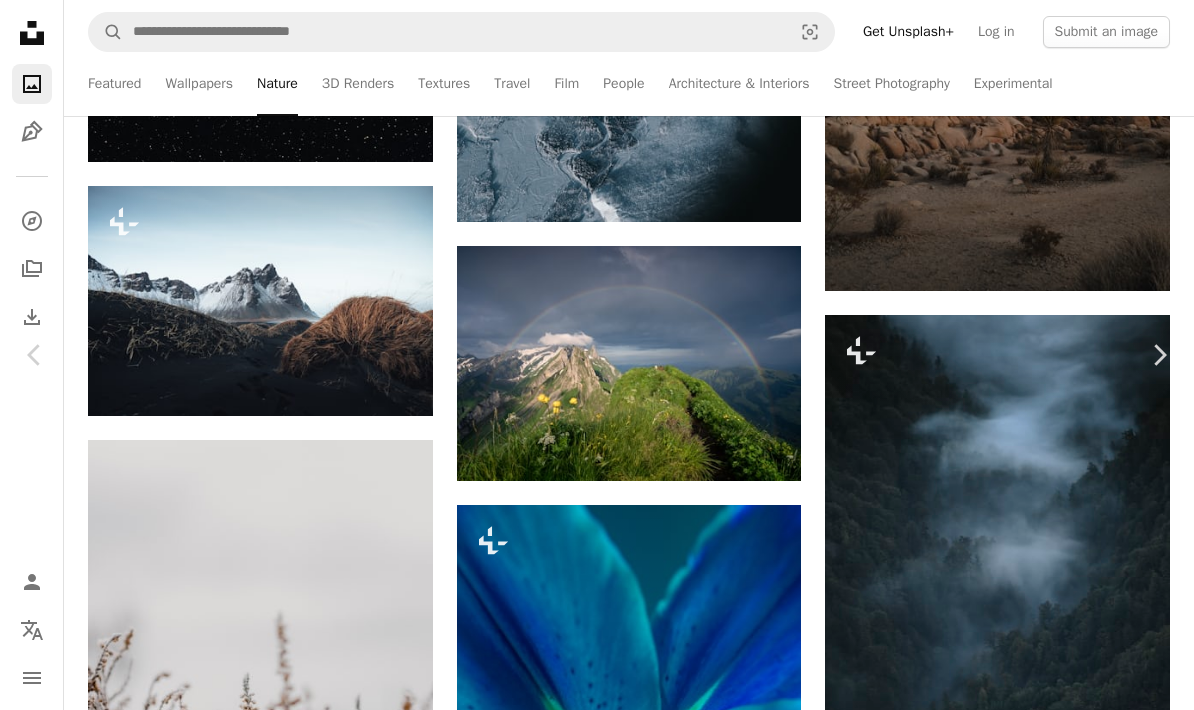 click on "An X shape Chevron left Chevron right [FIRST] [LAST] For  Unsplash+ A heart A plus sign Edit image   Plus sign for Unsplash+ A lock   Download Zoom in Featured in Nature A forward-right arrow Share More Actions Calendar outlined Published on  July 16, 2024 Camera Canon, EOS R Safety Licensed under the  Unsplash+ License mountains scenery outdoors wilderness peaks Free pictures From this series Plus sign for Unsplash+ Plus sign for Unsplash+ Plus sign for Unsplash+ Plus sign for Unsplash+ Plus sign for Unsplash+ Plus sign for Unsplash+ Plus sign for Unsplash+ Plus sign for Unsplash+ Plus sign for Unsplash+ Plus sign for Unsplash+ Related images Plus sign for Unsplash+ A heart A plus sign [FIRST] [LAST] For  Unsplash+ A lock   Download Plus sign for Unsplash+ A heart A plus sign [FIRST] [LAST] For  Unsplash+ A lock   Download Plus sign for Unsplash+ A heart A plus sign [FIRST] [LAST] For  Unsplash+ A lock   Download Plus sign for Unsplash+ A heart A plus sign [FIRST] [LAST] For  Unsplash+ A lock   Download For" at bounding box center (597, 4203) 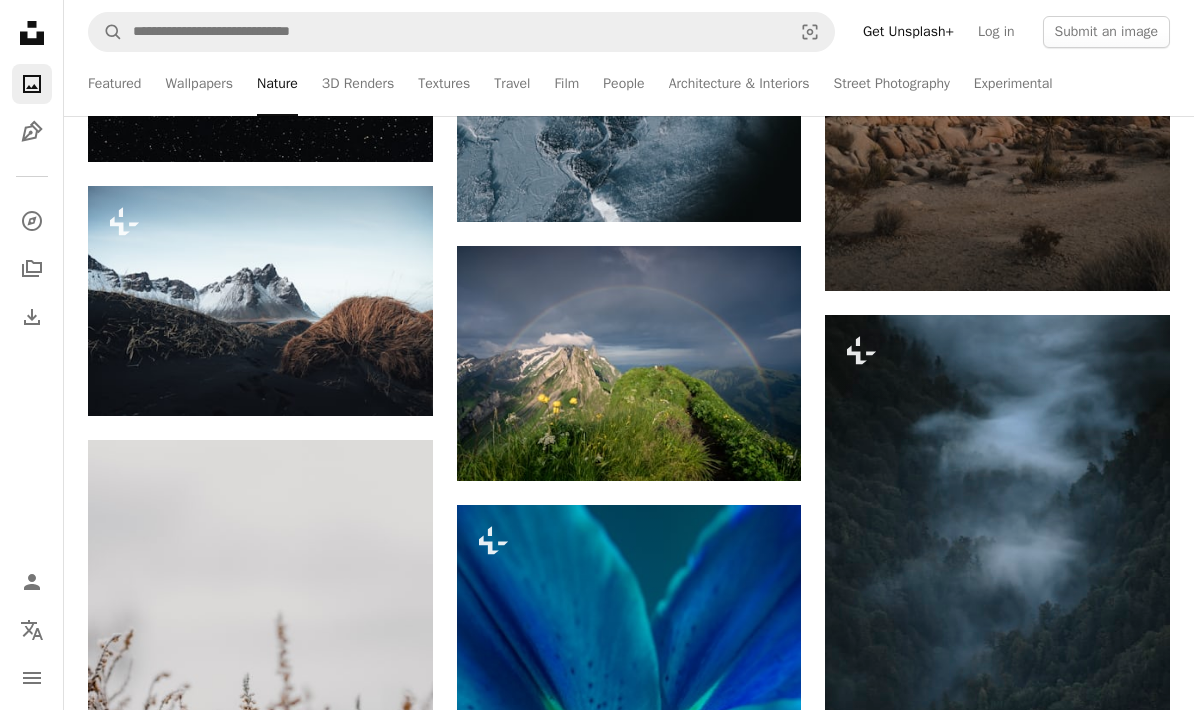 click at bounding box center (997, 573) 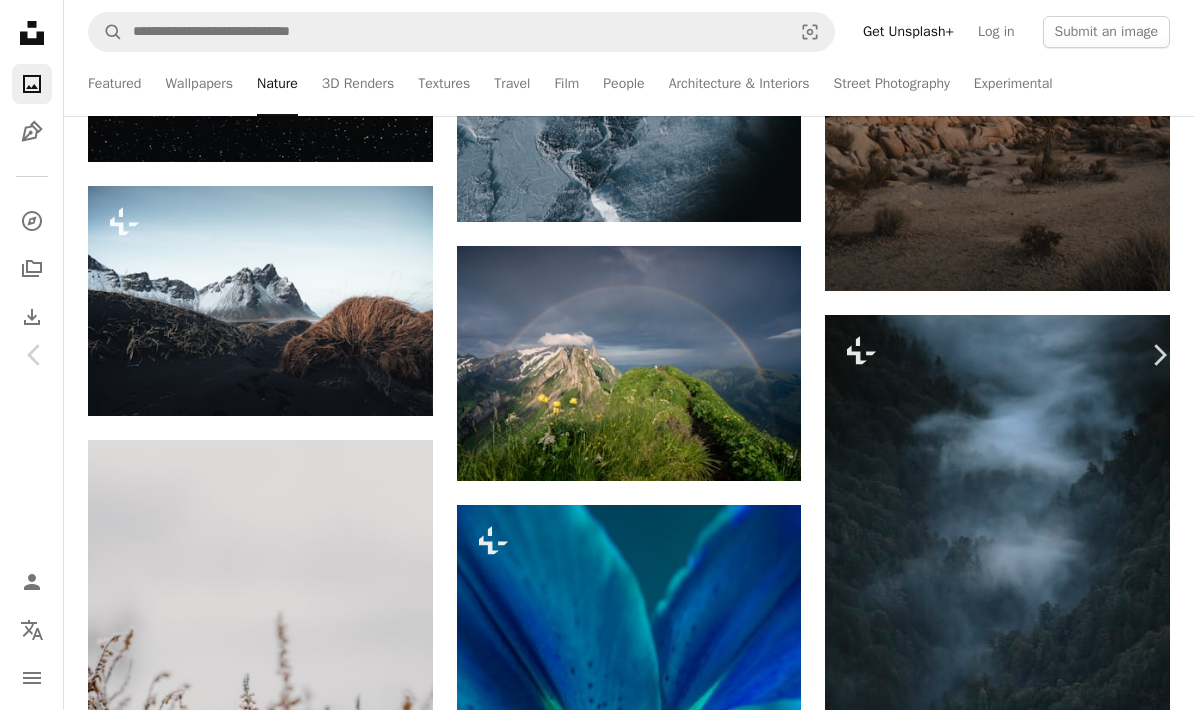 click on "An X shape Chevron left Chevron right [FIRST] [LAST] For  Unsplash+ A heart A plus sign Edit image   Plus sign for Unsplash+ A lock   Download Zoom in Featured in Photos ,  Nature A forward-right arrow Share More Actions Calendar outlined Published on  February 6, 2023 Safety Licensed under the  Unsplash+ License wallpaper background abstract forest horror screensaver fog wallpapers backgrounds outdoors woodland cloudy horror background screen saver rays home screen Public domain images From this series Plus sign for Unsplash+ Plus sign for Unsplash+ Plus sign for Unsplash+ Plus sign for Unsplash+ Plus sign for Unsplash+ Plus sign for Unsplash+ Plus sign for Unsplash+ Plus sign for Unsplash+ Plus sign for Unsplash+ Plus sign for Unsplash+ Related images Plus sign for Unsplash+ A heart A plus sign [FIRST] [LAST] For  Unsplash+ A lock   Download Plus sign for Unsplash+ A heart A plus sign [FIRST] [LAST] For  Unsplash+ A lock   Download Plus sign for Unsplash+ A heart A plus sign [FIRST] [LAST] For  Unsplash+ A lock" at bounding box center [597, 4203] 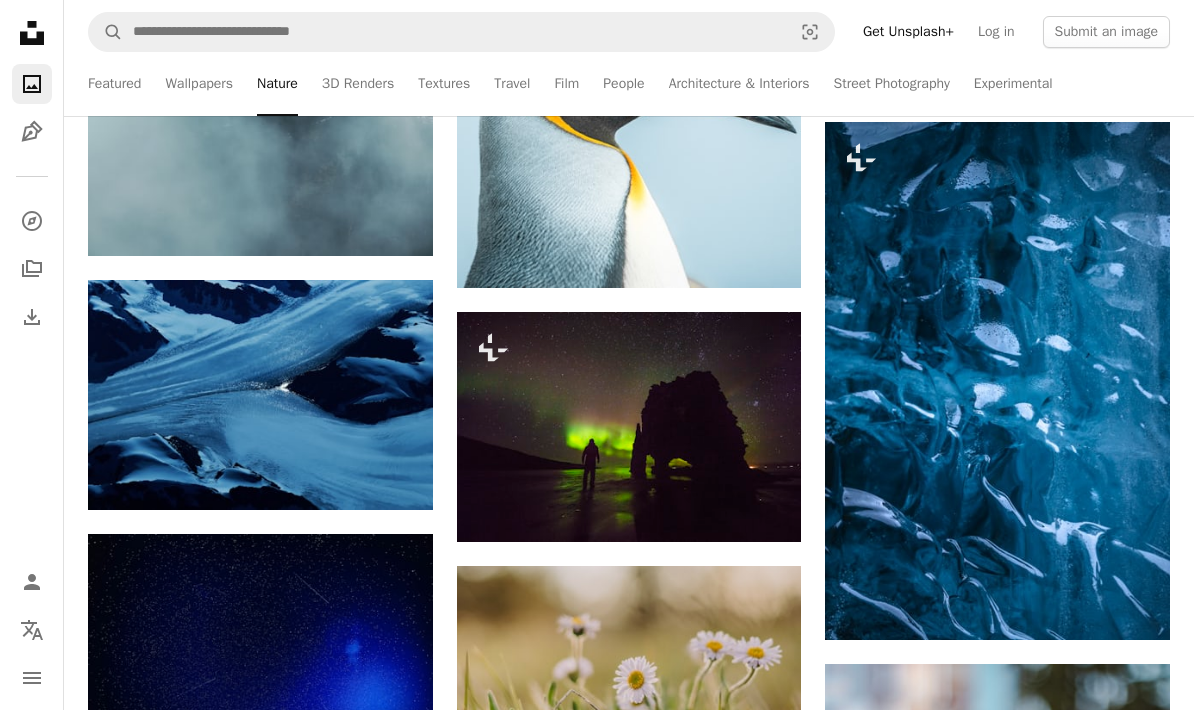 scroll, scrollTop: 32265, scrollLeft: 0, axis: vertical 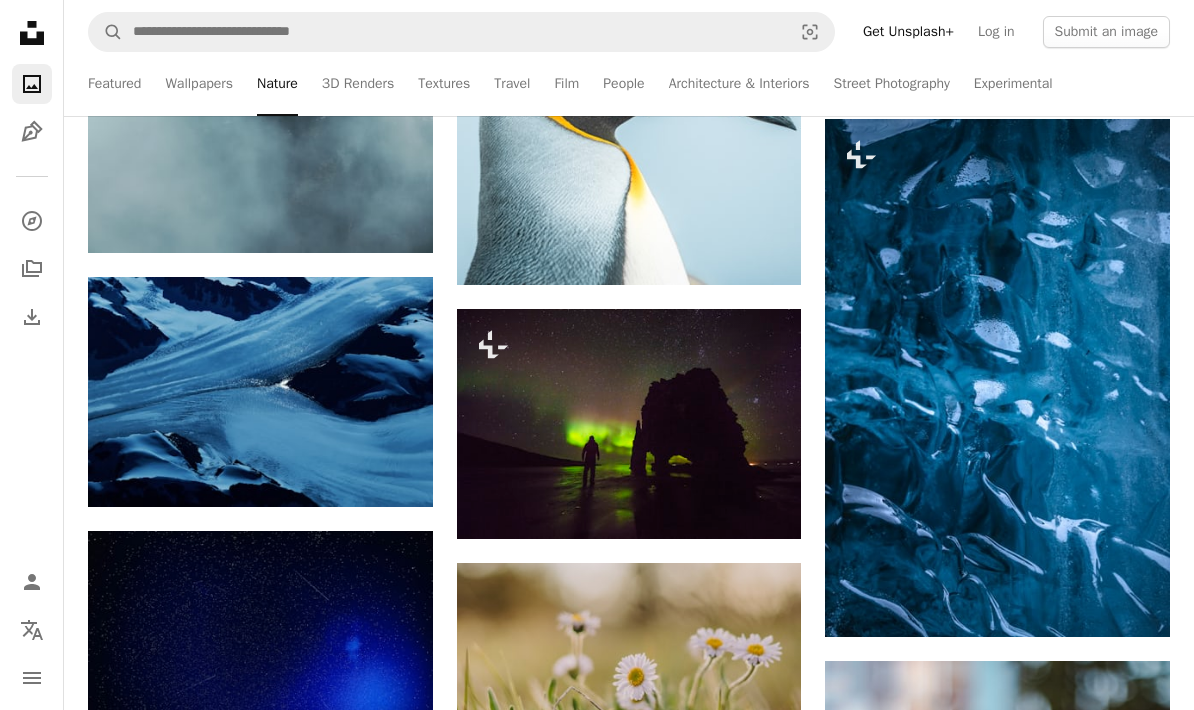 click at bounding box center [260, 392] 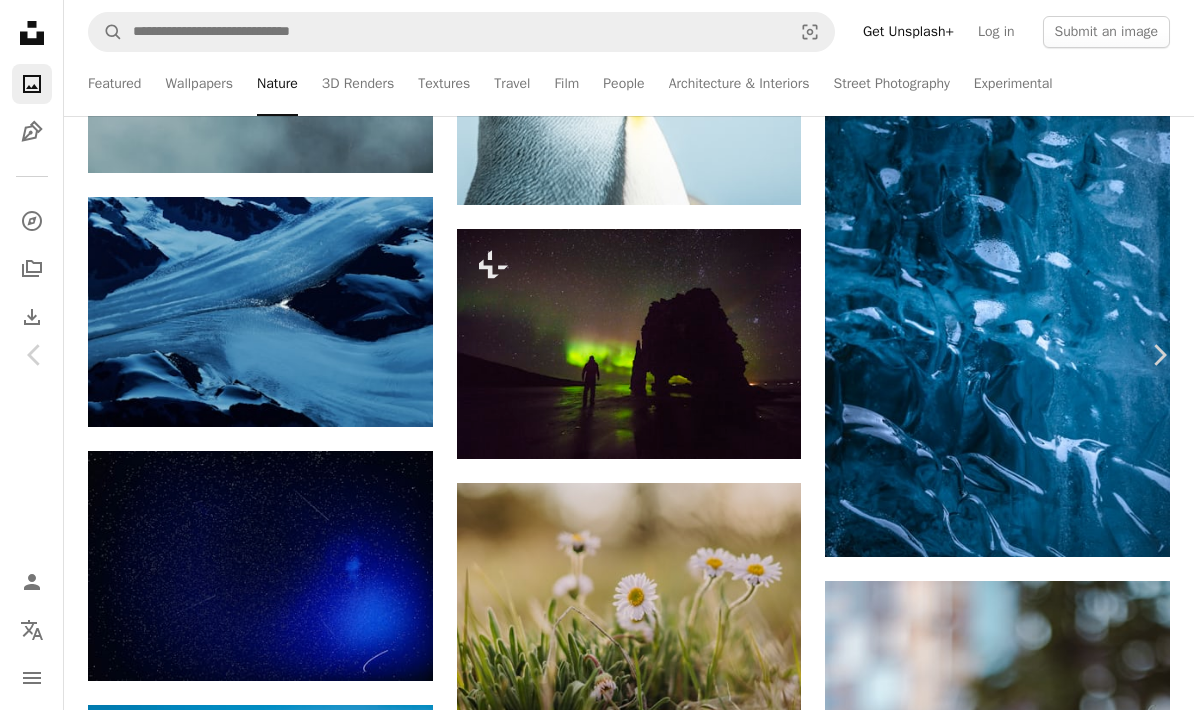 click on "An X shape Chevron left Chevron right [FIRST] [LAST] [FIRST] A heart A plus sign Edit image   Plus sign for Unsplash+ Download free Chevron down Zoom in Views 16,801,969 Downloads 114,224 Featured in Photos ,  Blue ,  Cool Tones A forward-right arrow Share Info icon Info More Actions A map marker Greenland Calendar outlined Published on  October 12, 2016 Camera Canon, EOS 600D Safety Free to use under the  Unsplash License abstract texture blue winter pattern night iceland abstract background ice reflection outdoors cold glacier stream greenland aerial view frozen wallpaper background art Backgrounds Browse premium related images on iStock  |  Save 20% with code UNSPLASH20 View more on iStock  ↗ Related images A heart A plus sign [FIRST] [LAST] Arrow pointing down Plus sign for Unsplash+ A heart A plus sign [FIRST] [LAST] For  Unsplash+ A lock   Download A heart A plus sign [FIRST] [LAST] Available for hire A checkmark inside of a circle Arrow pointing down A heart A plus sign [FIRST] A heart For" at bounding box center (597, 3927) 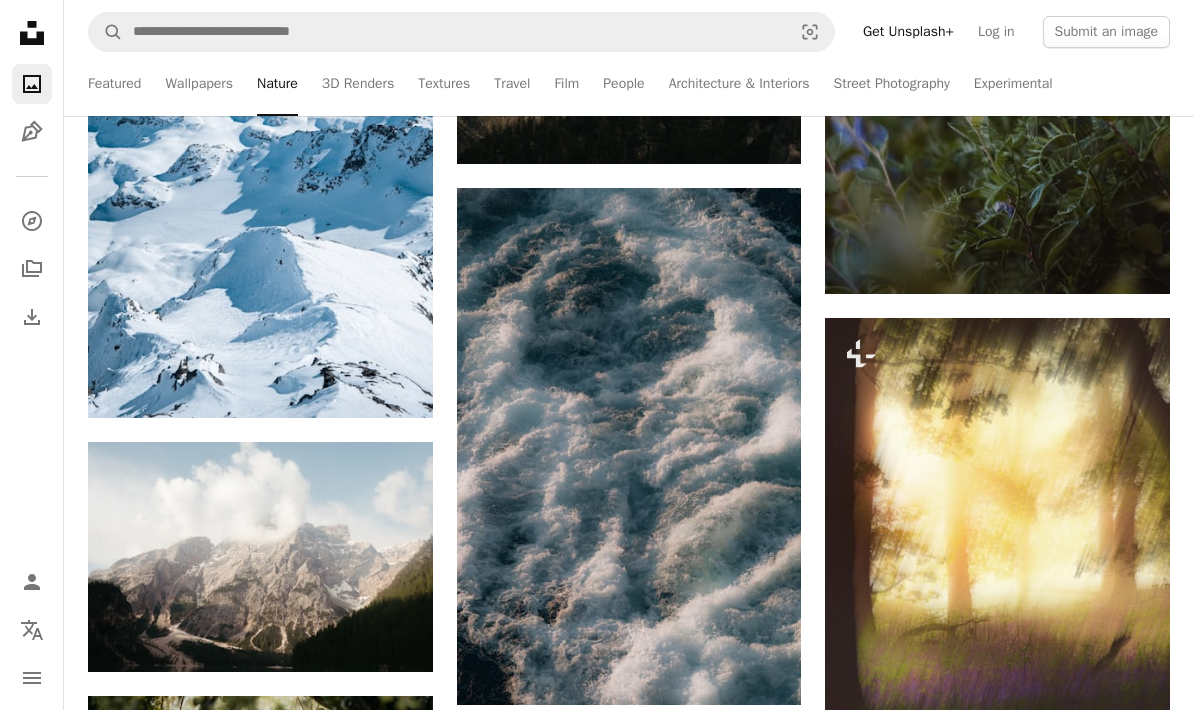 scroll, scrollTop: 33157, scrollLeft: 0, axis: vertical 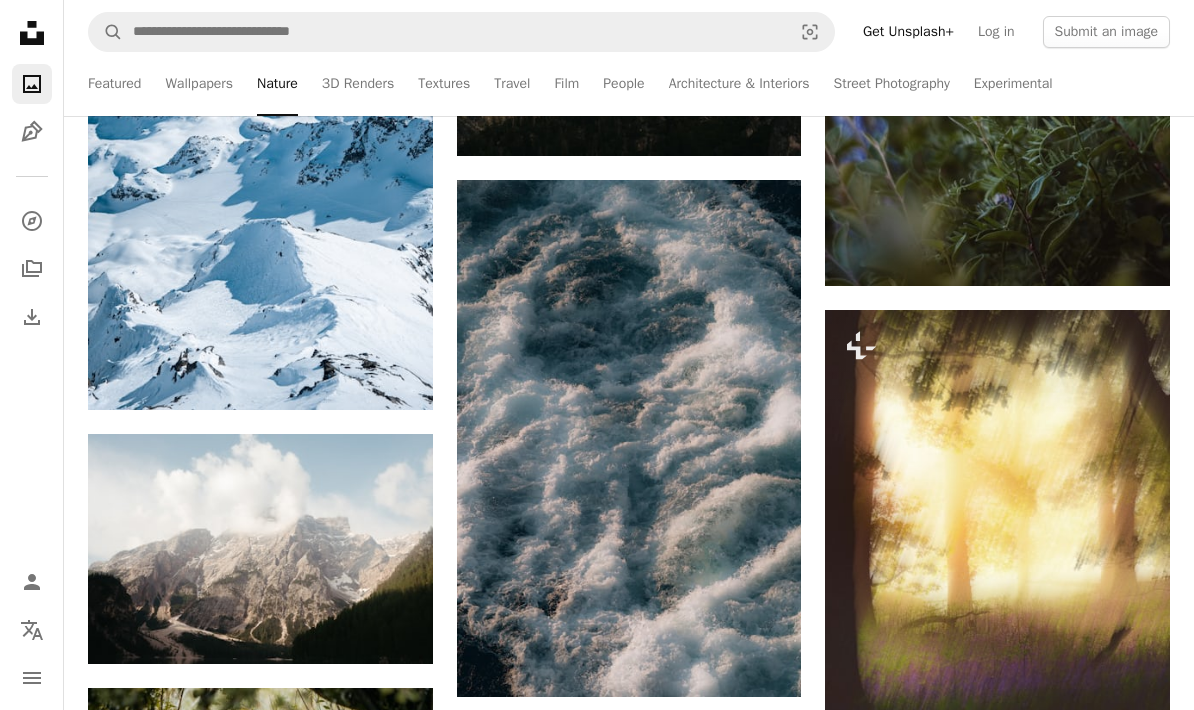 click at bounding box center (629, 438) 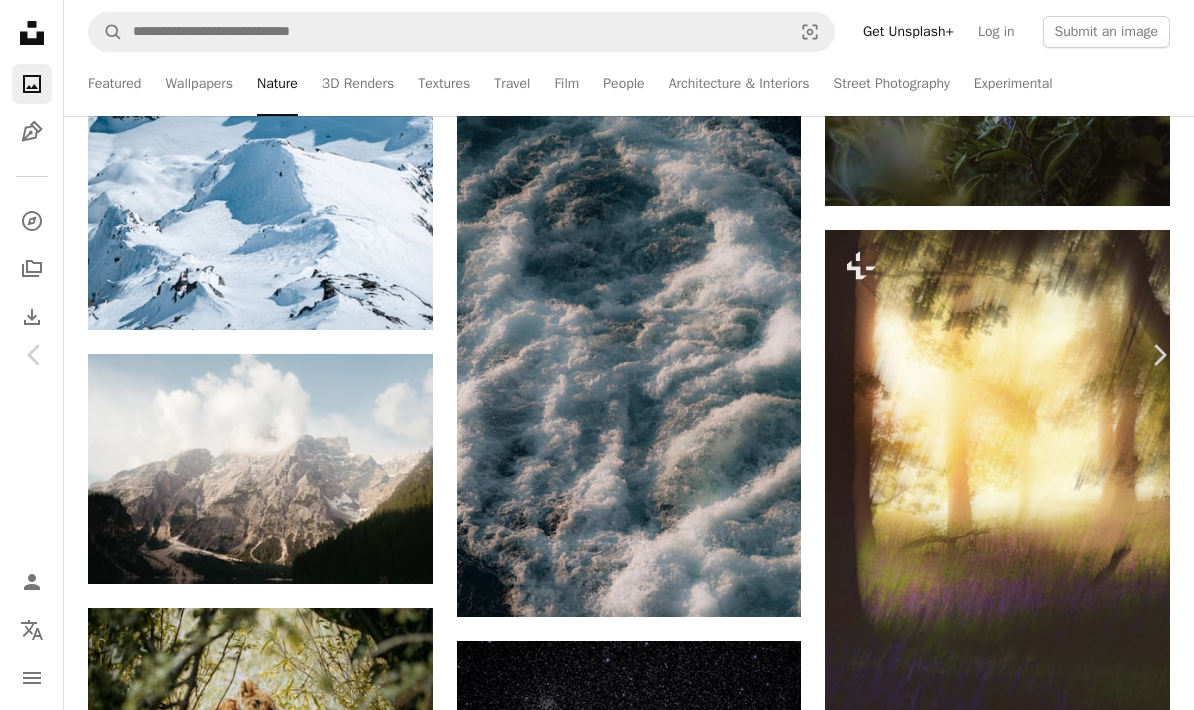 click on "A heart A plus sign [NAME] Available for hire A checkmark inside of a circle A heart A plus sign [NAME] For Unsplash+ A lock Download A heart A plus sign [NAME] Available for hire A checkmark inside of a circle Arrow pointing down Plus sign for Unsplash+ A heart A plus sign Unsplash+ Community For Unsplash+ A lock Download A heart A plus sign [NAME] Available for hire A heart" at bounding box center (597, 4664) 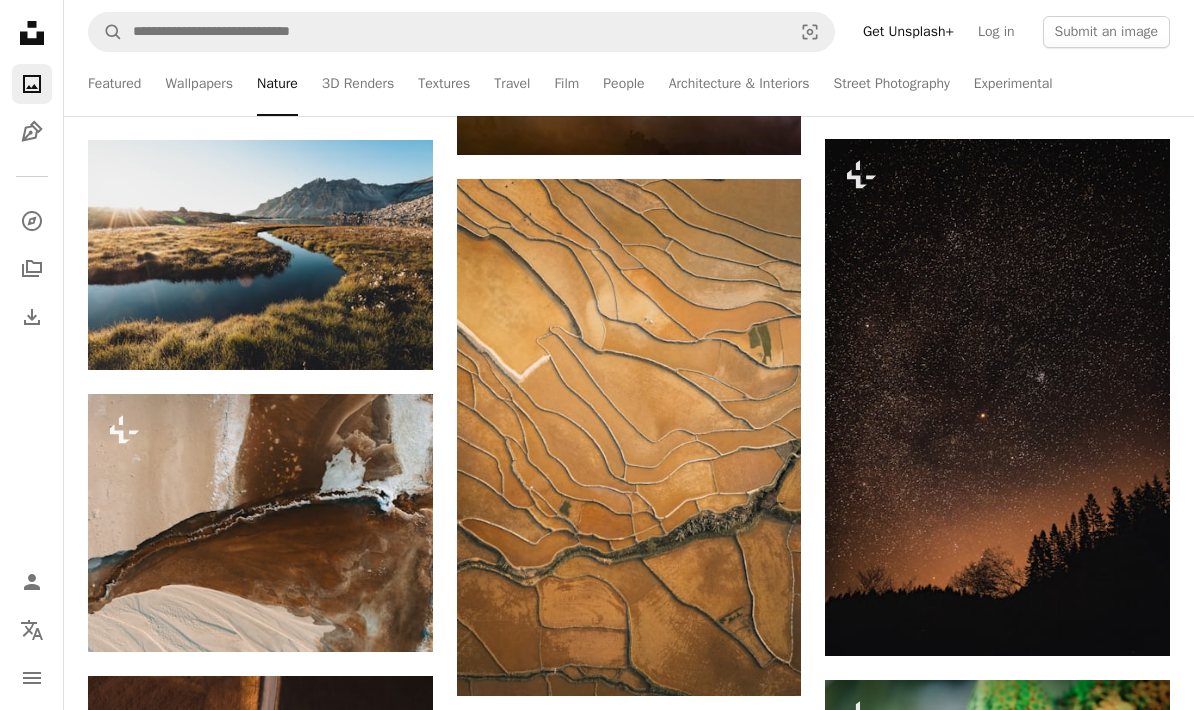 scroll, scrollTop: 43288, scrollLeft: 0, axis: vertical 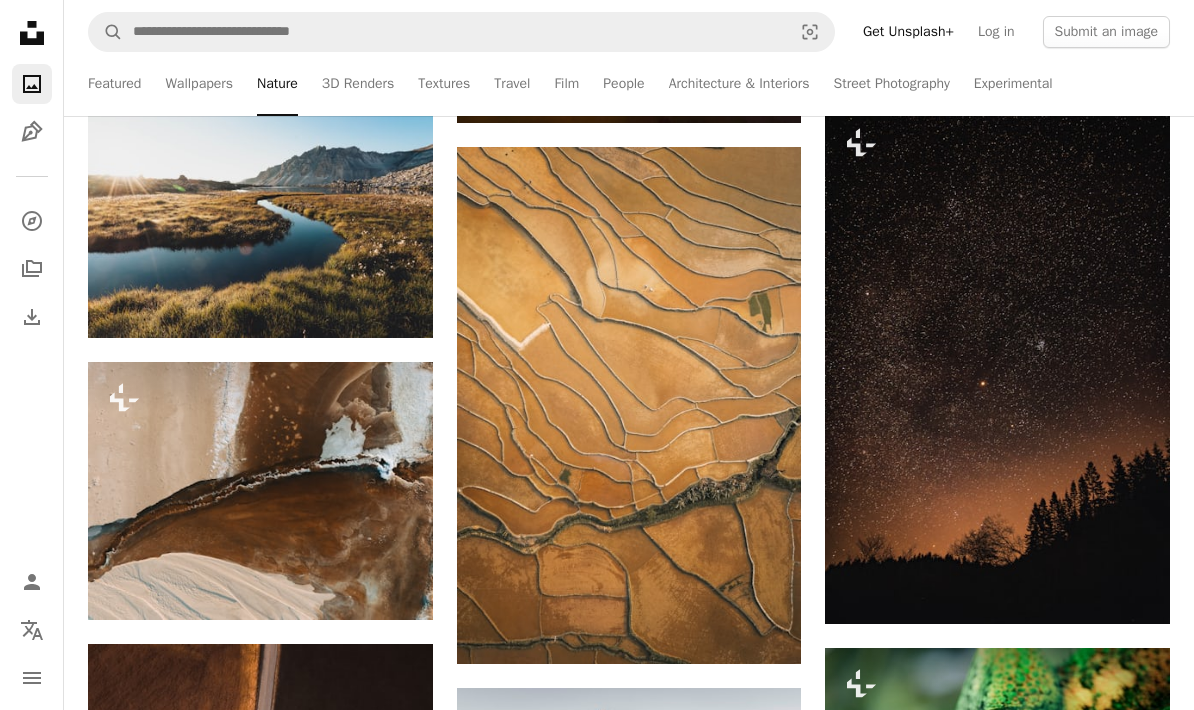 click at bounding box center (260, 223) 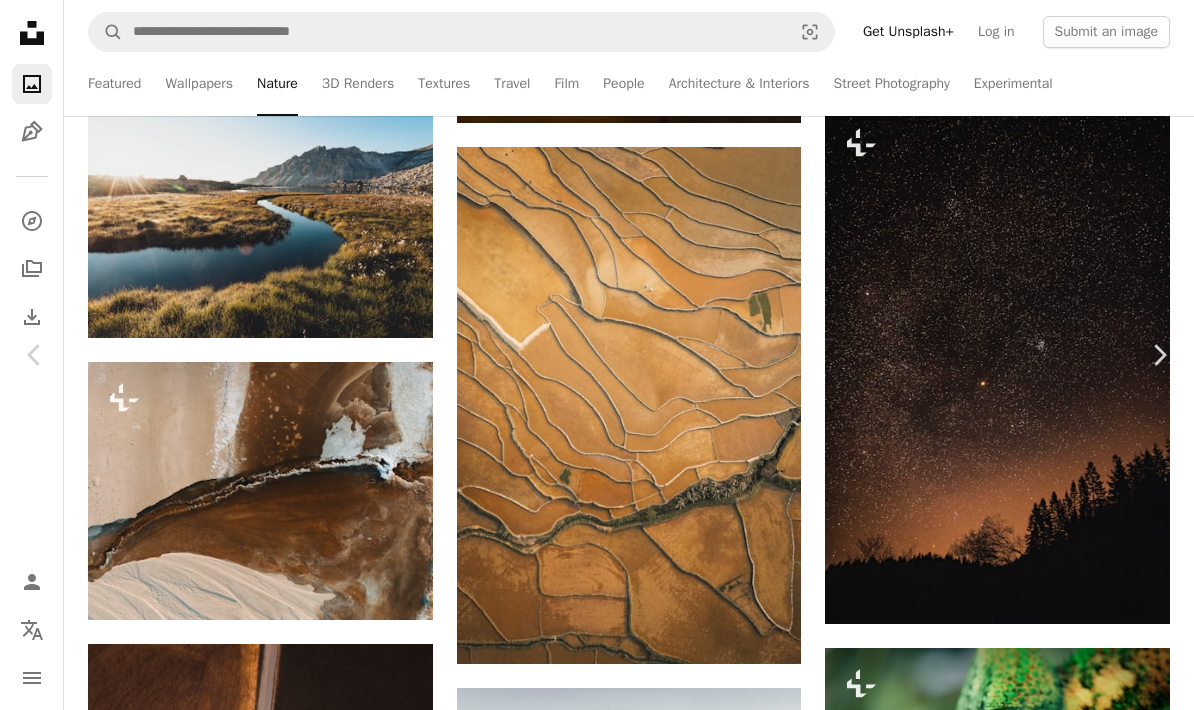 click on "An X shape Chevron left Chevron right [FIRST] [LAST] Available for hire A checkmark inside of a circle A heart A plus sign Edit image   Plus sign for Unsplash+ Download free Chevron down Zoom in Views 942,460 Downloads 17,371 Featured in Photos ,  Nature A forward-right arrow Share Info icon Info More Actions A map marker [CITY], Schweiz Calendar outlined Published on  April 27, 2025 Camera SONY, ILCE-7M2 Safety Free to use under the  Unsplash License golden hour see natur schweiz berge landschaft river scenery lake outdoors aerial view Free stock photos Browse premium related images on iStock  |  Save 20% with code UNSPLASH20 View more on iStock  ↗ Related images A heart A plus sign [FIRST] [LAST] Arrow pointing down A heart A plus sign [FIRST] [LAST] Available for hire A checkmark inside of a circle Arrow pointing down Plus sign for Unsplash+ A heart A plus sign [FIRST] [LAST] For  Unsplash+ A lock   Download" at bounding box center [597, 3247] 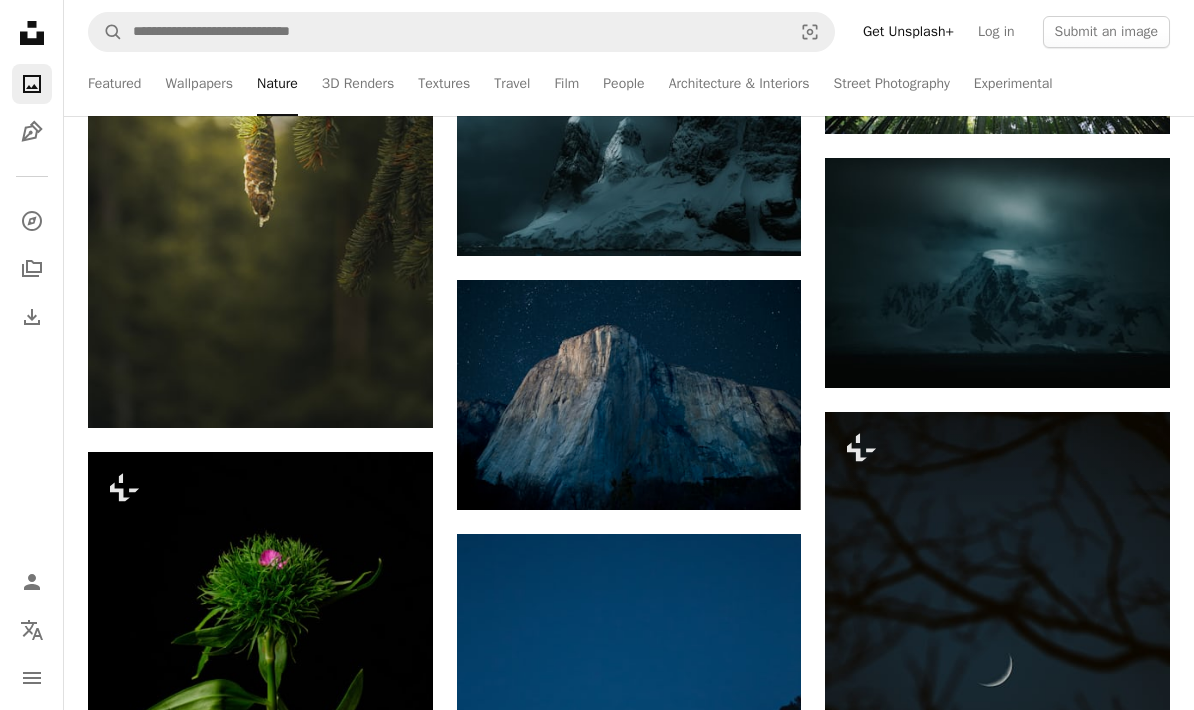 scroll, scrollTop: 44504, scrollLeft: 0, axis: vertical 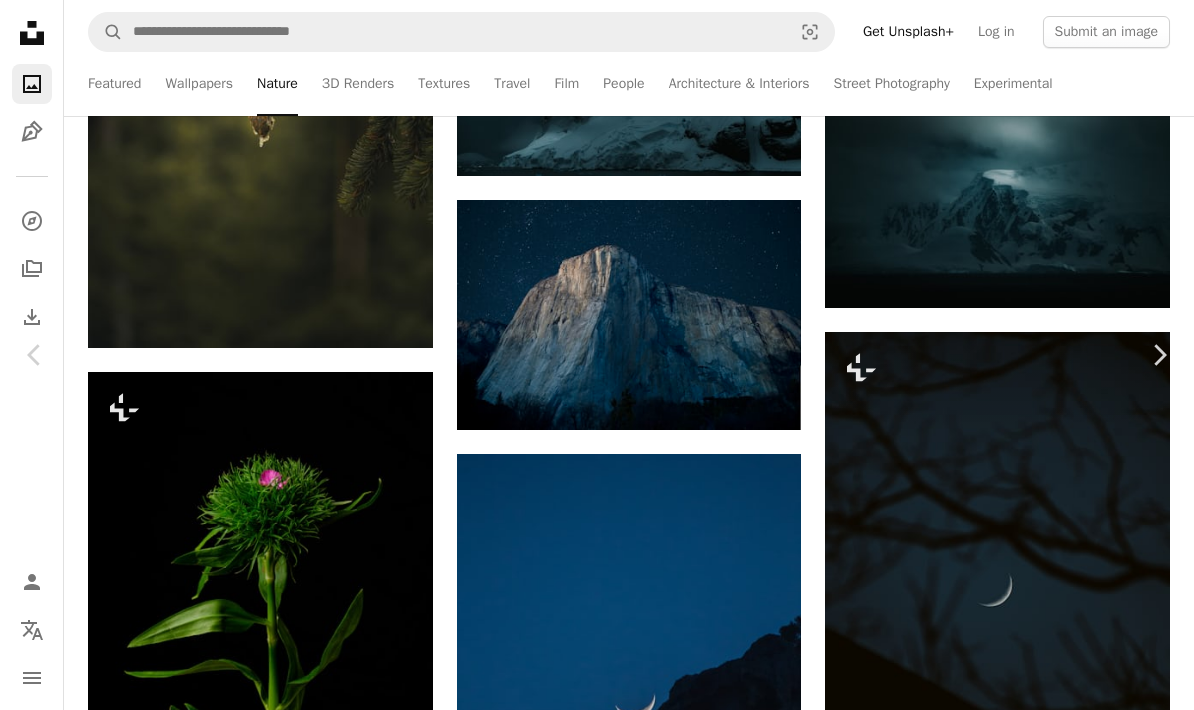 click on "A heart A plus sign [NAME] Available for hire A checkmark inside of a circle Arrow pointing down A heart A plus sign [NAME] Available for hire A checkmark inside of a circle Arrow pointing down A heart A plus sign [NAME] A heart" at bounding box center [597, 3540] 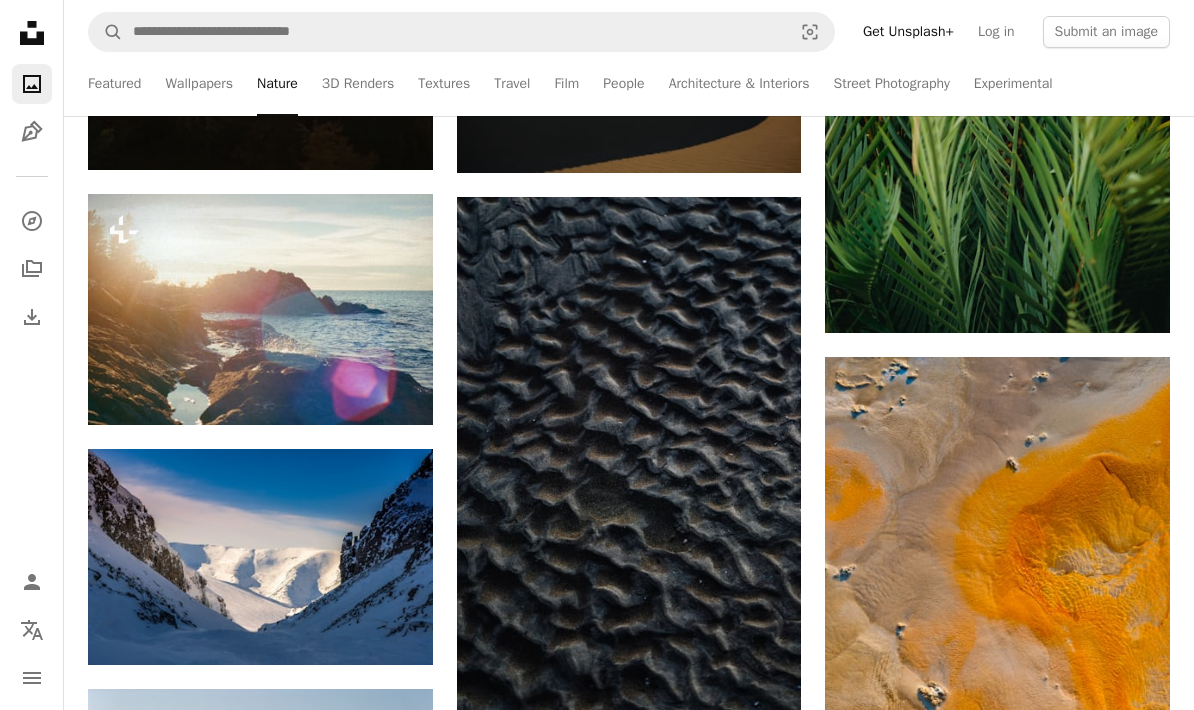 scroll, scrollTop: 50611, scrollLeft: 0, axis: vertical 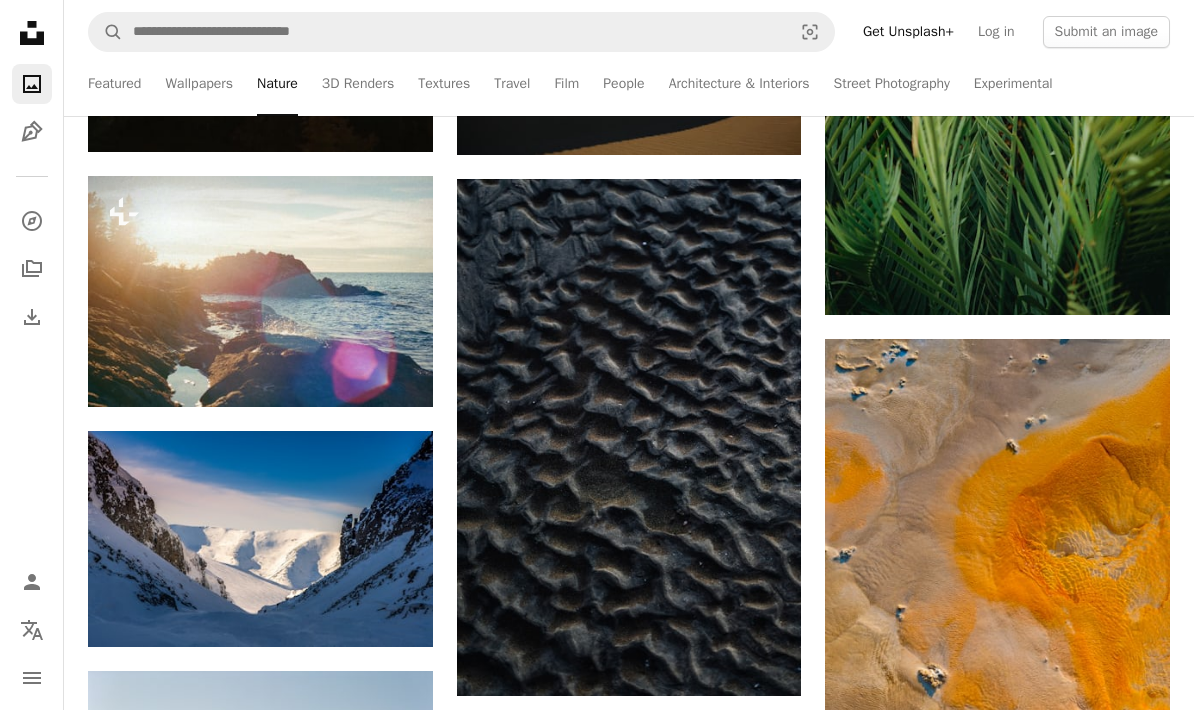 click at bounding box center (260, 291) 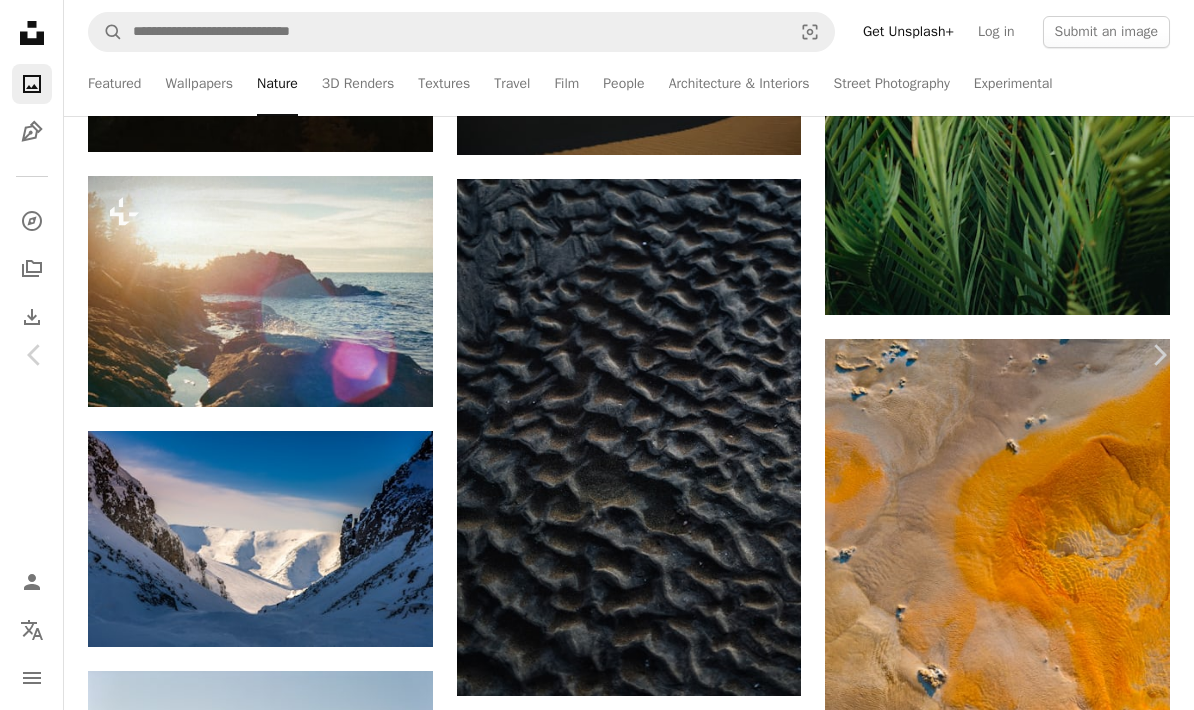 click on "An X shape Chevron left Chevron right [FIRST] [LAST] For  Unsplash+ A heart A plus sign Edit image   Plus sign for Unsplash+ A lock   Download Zoom in Featured in Photos ,  Nature ,  Travel A forward-right arrow Share More Actions Calendar outlined Published on  April 15, 2024 Camera NORITSU KOKI, EZ Controller Safety Licensed under the  Unsplash+ License nature background film film photography coast analogue photography film grain analog photography film roll analogue promontory kodak film kodak portra 400 analogue photos film dust analogue film shot HD Wallpapers From this series Plus sign for Unsplash+ Plus sign for Unsplash+ Plus sign for Unsplash+ Plus sign for Unsplash+ Plus sign for Unsplash+ Plus sign for Unsplash+ Plus sign for Unsplash+ Plus sign for Unsplash+ Related images Plus sign for Unsplash+ A heart A plus sign [FIRST] [LAST] For  Unsplash+ A lock   Download Plus sign for Unsplash+ A heart A plus sign [FIRST] [LAST] For  Unsplash+ A lock   Download Plus sign for Unsplash+ A heart A plus sign" at bounding box center [597, 4479] 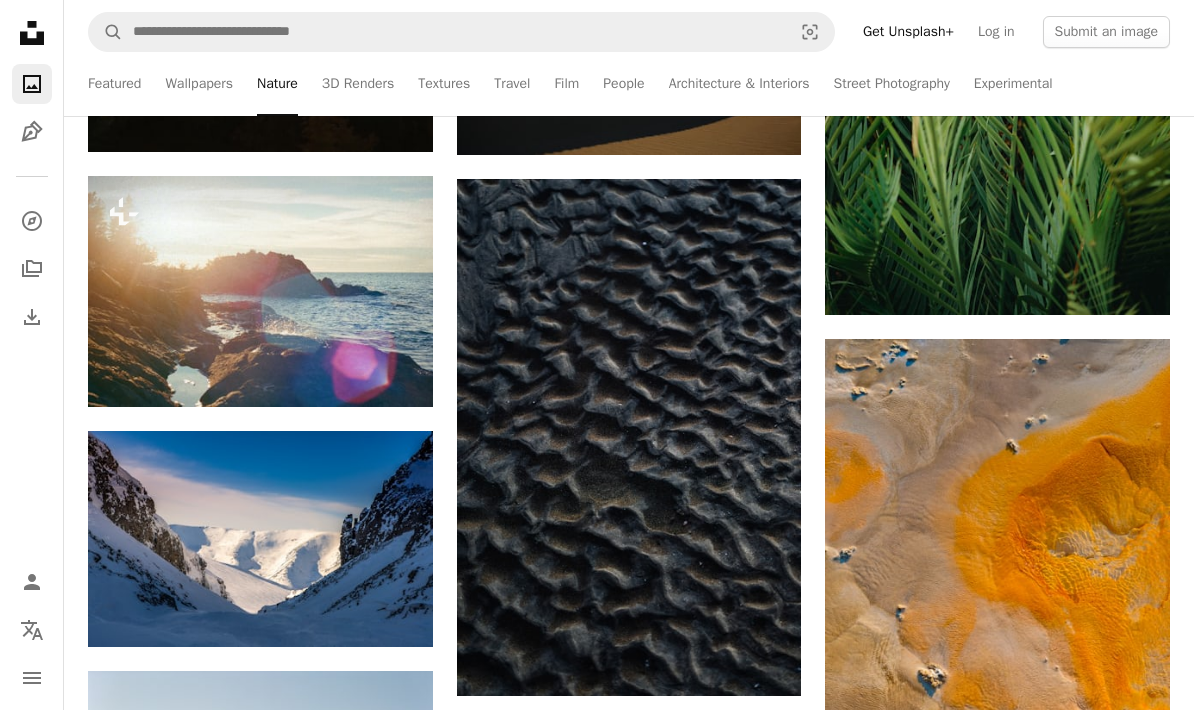 click at bounding box center (260, 538) 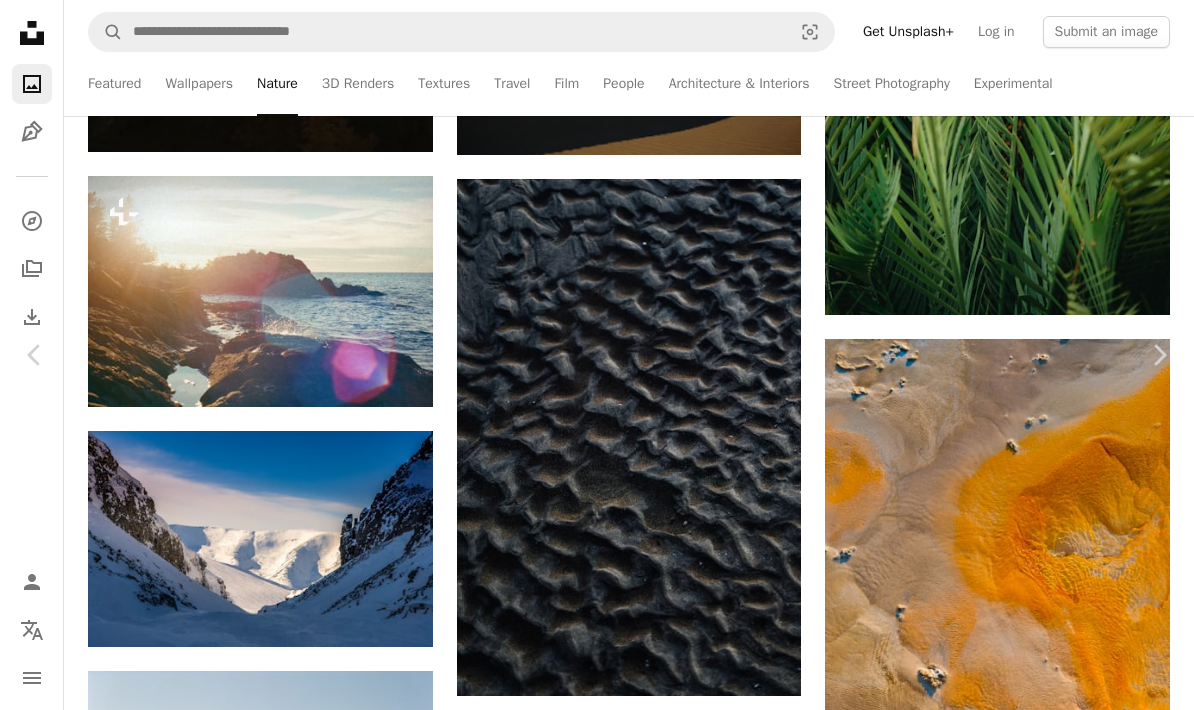 scroll, scrollTop: 0, scrollLeft: 0, axis: both 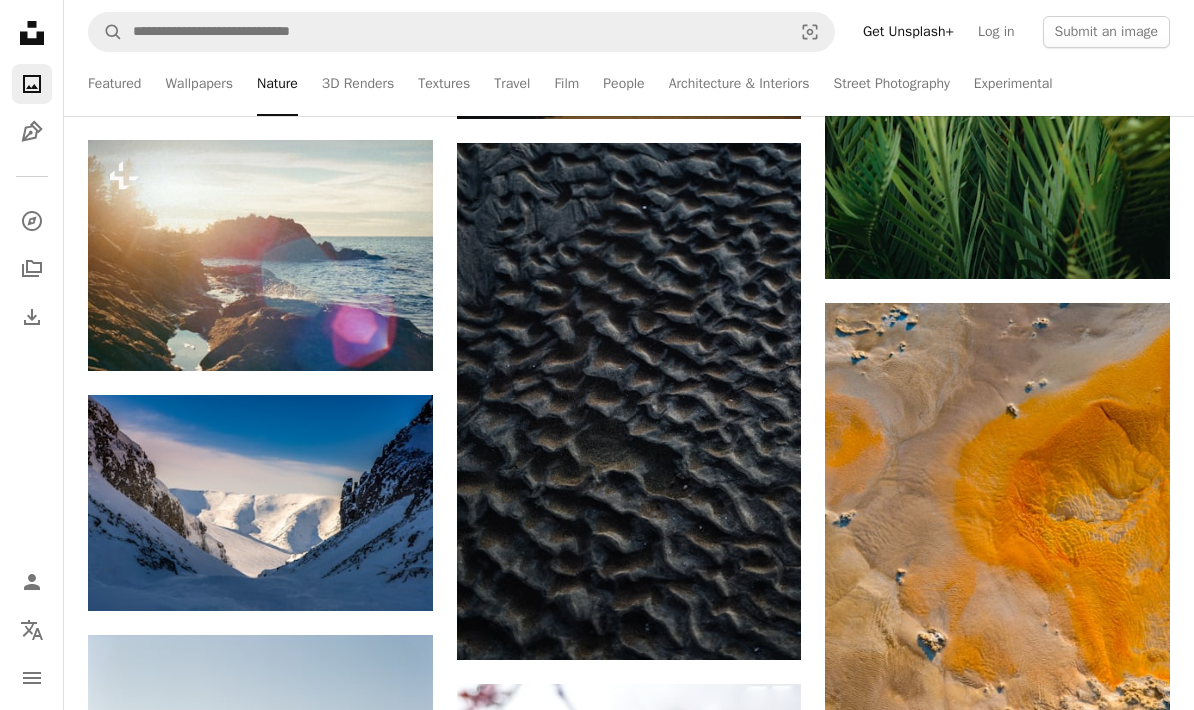 click 